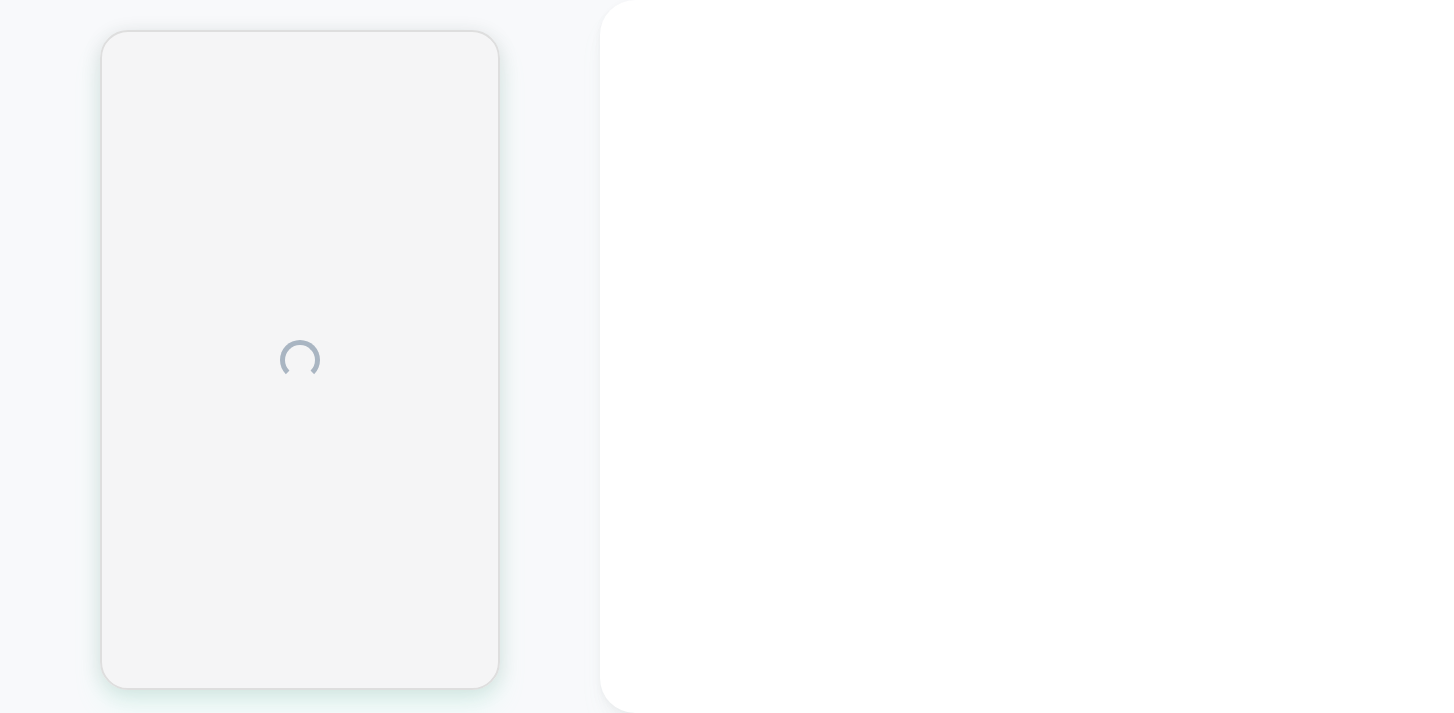 scroll, scrollTop: 0, scrollLeft: 0, axis: both 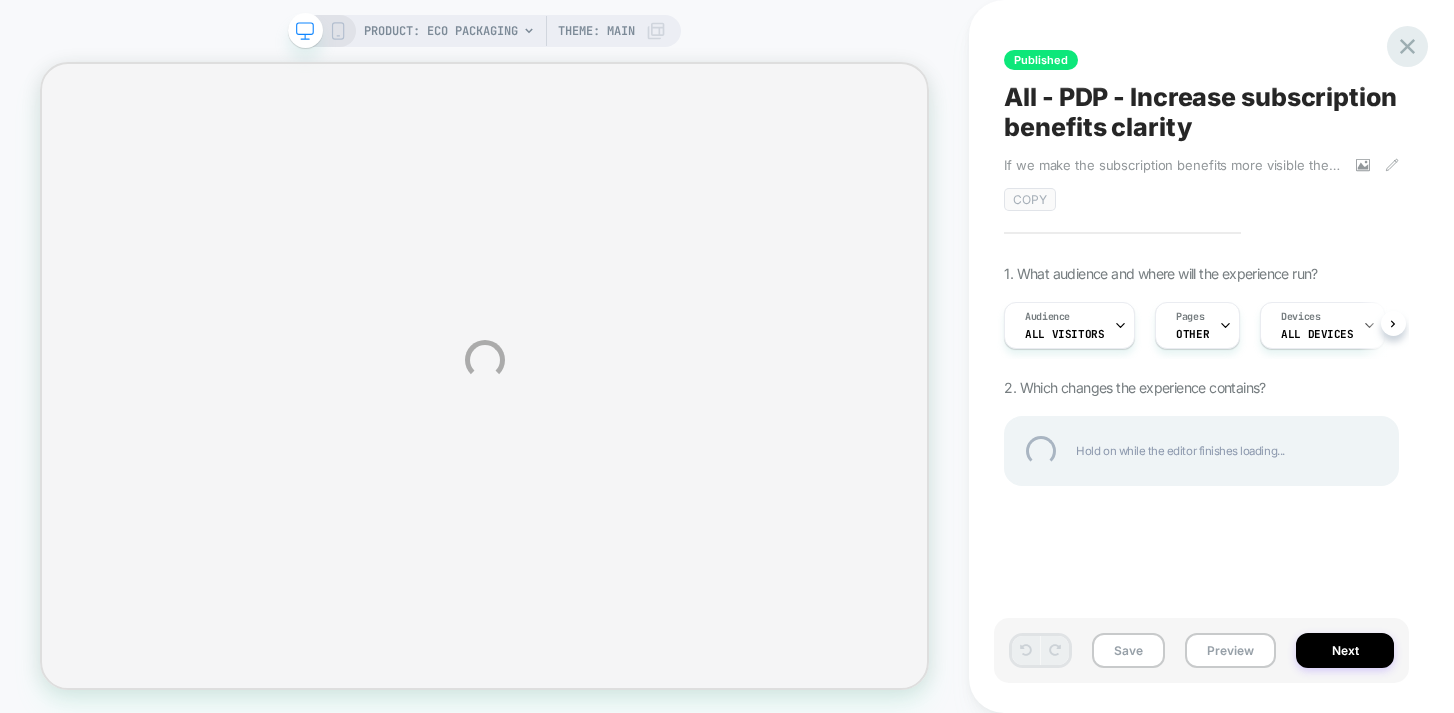 click at bounding box center (1407, 46) 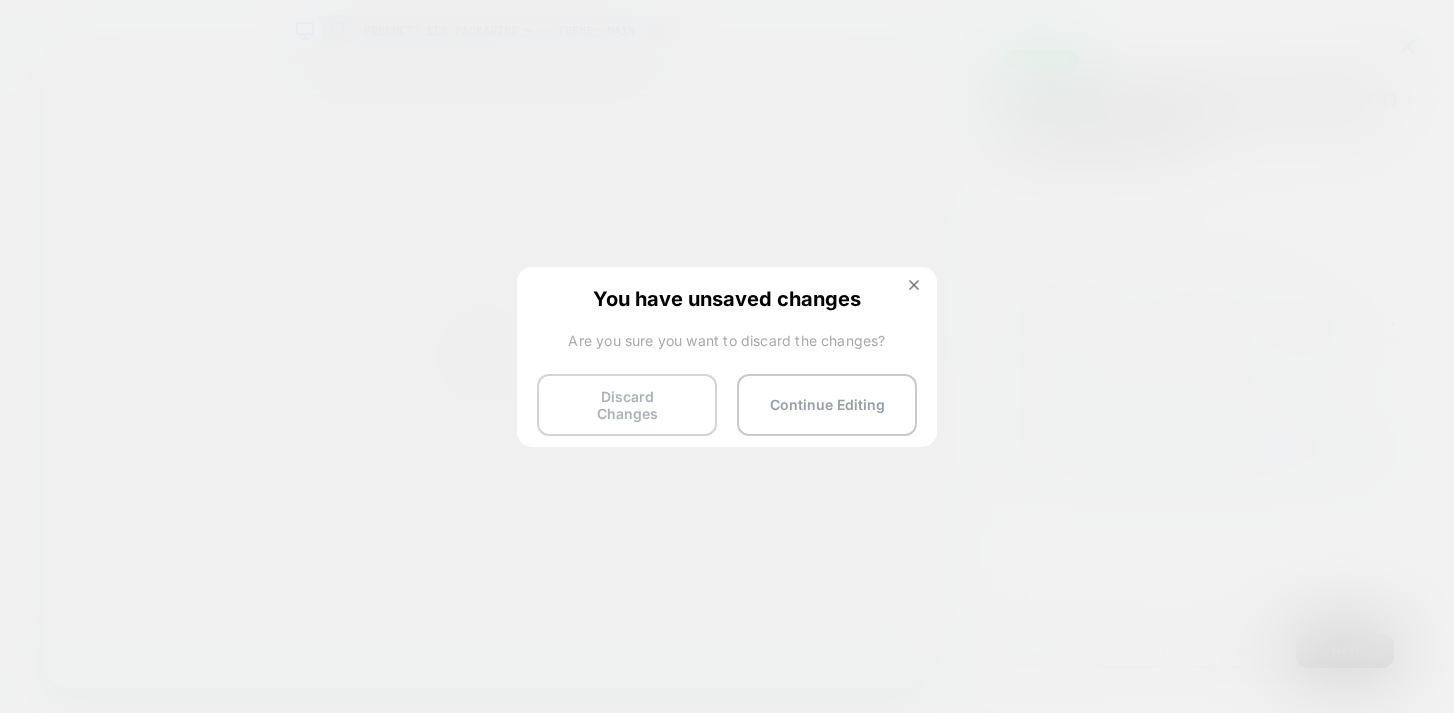 click on "Discard Changes" at bounding box center [627, 405] 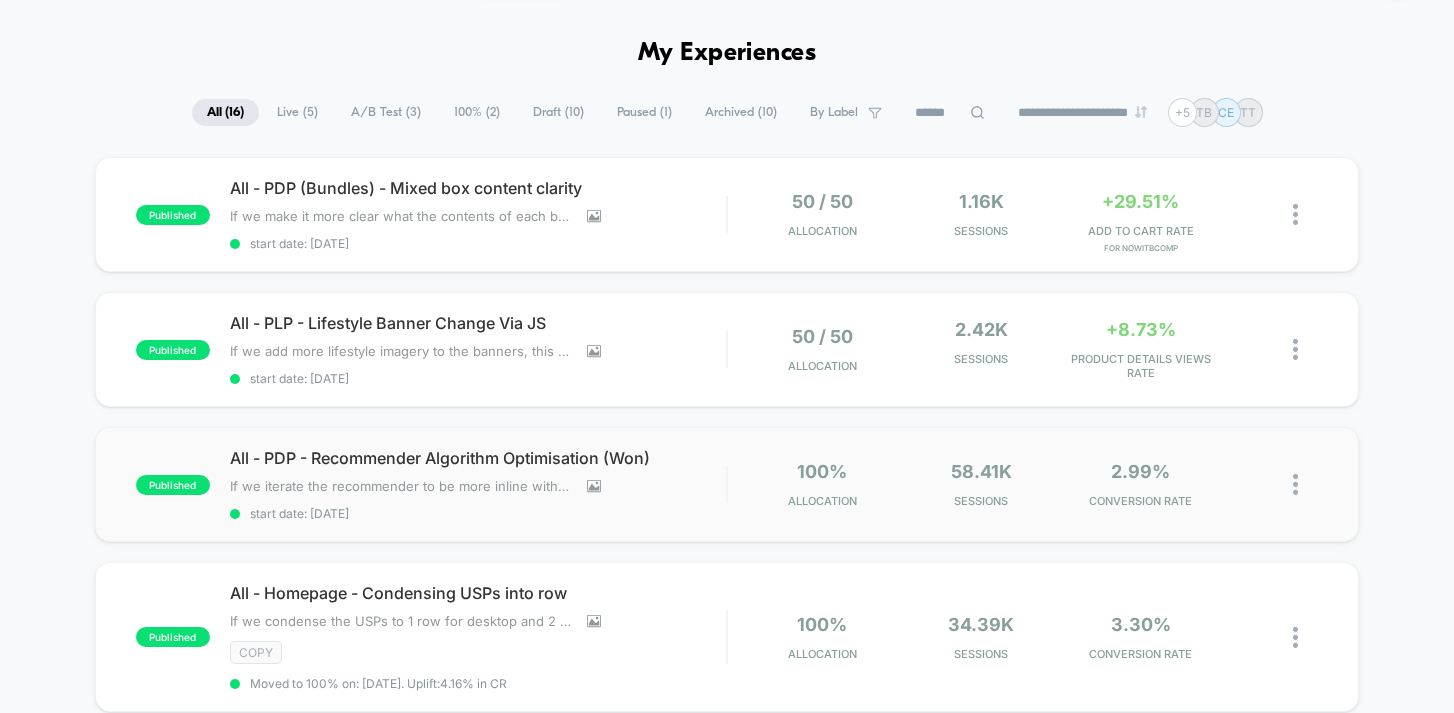 scroll, scrollTop: 0, scrollLeft: 0, axis: both 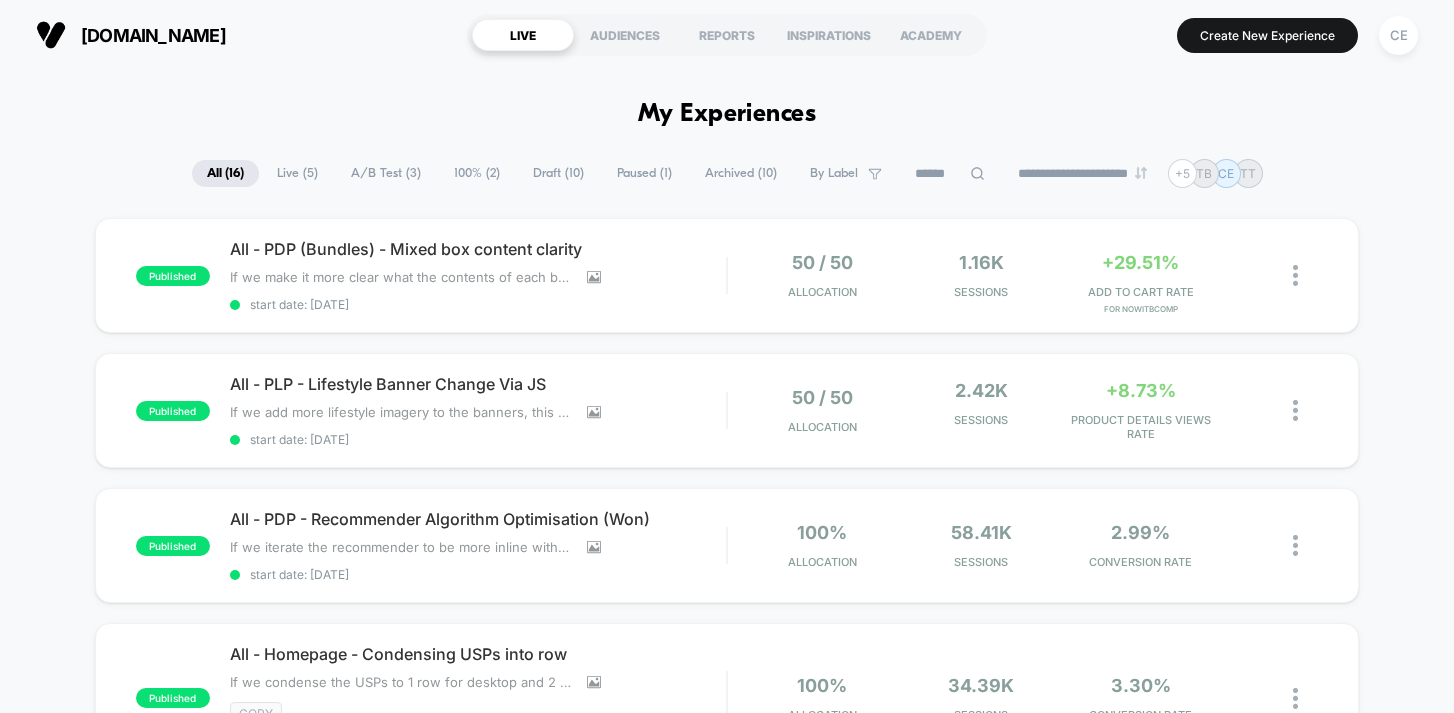 click on "**********" at bounding box center [727, 1909] 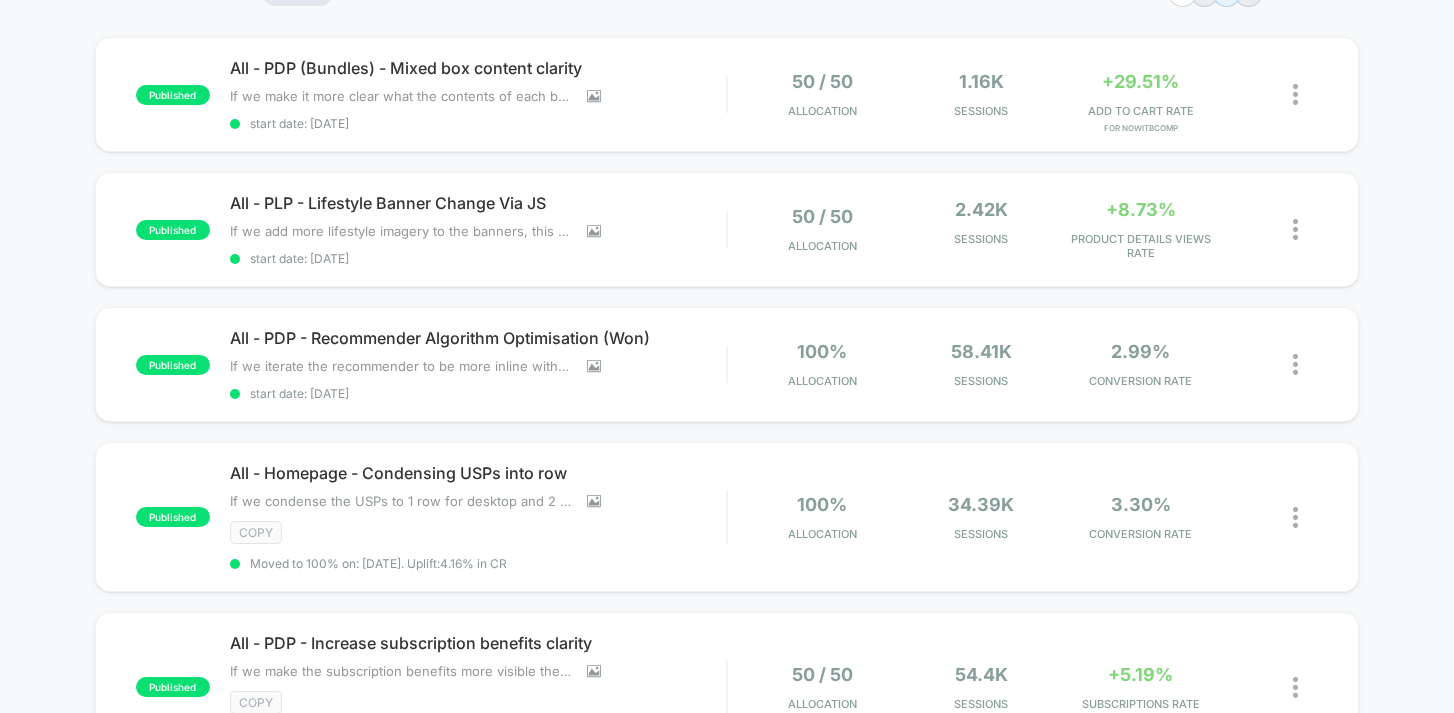 scroll, scrollTop: 258, scrollLeft: 0, axis: vertical 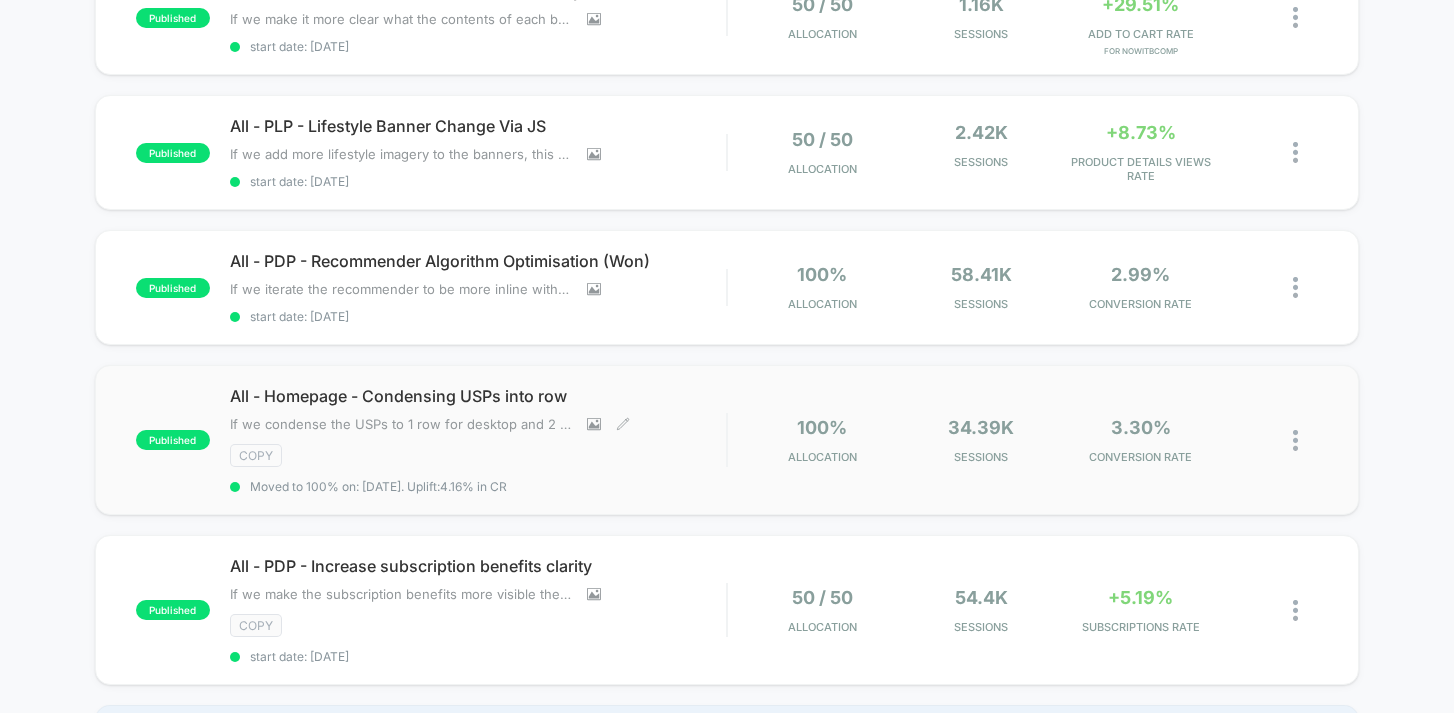 click on "If we condense the USPs to 1 row for desktop and 2 for mobile this will help condense the page depth leading to more users seeing the benefits and products below. Resumed23/04/25 - PAUSED - USP section is doubling up, investigating now." at bounding box center (430, 424) 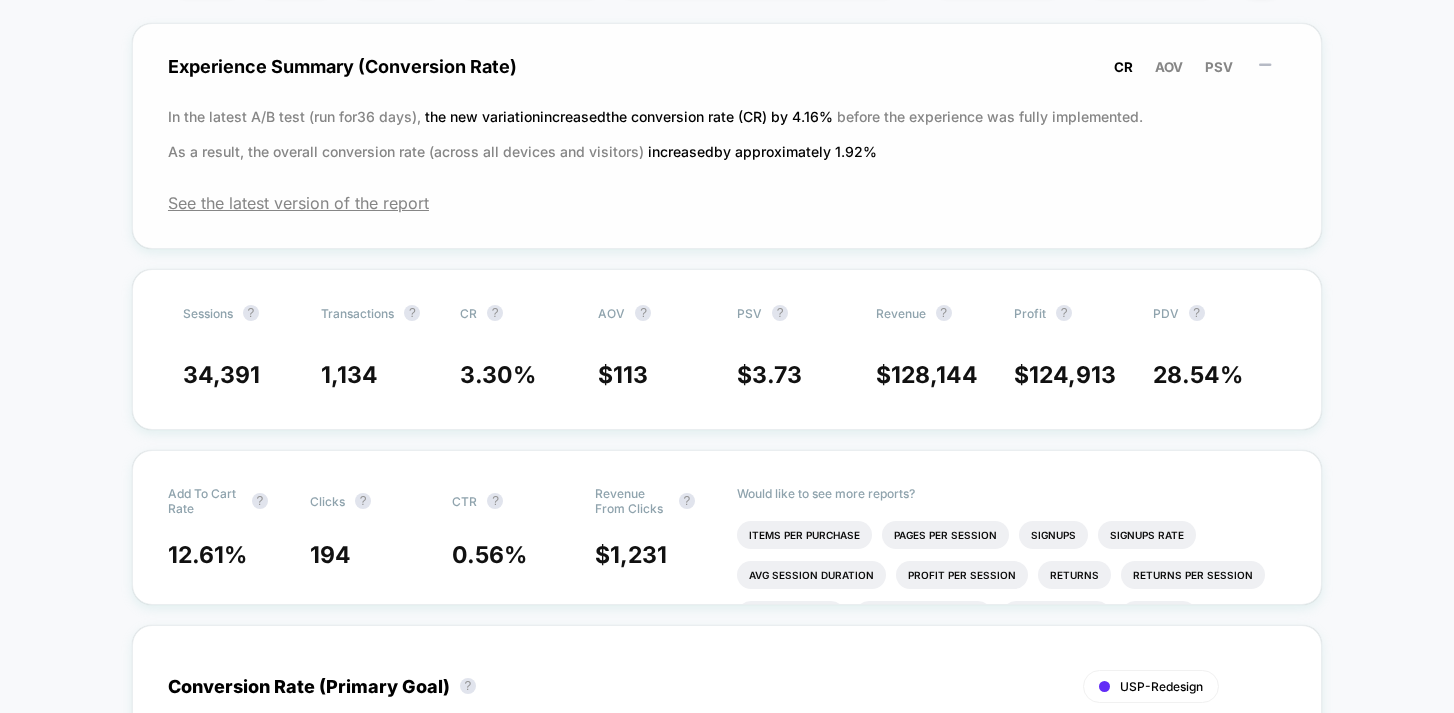 scroll, scrollTop: 379, scrollLeft: 0, axis: vertical 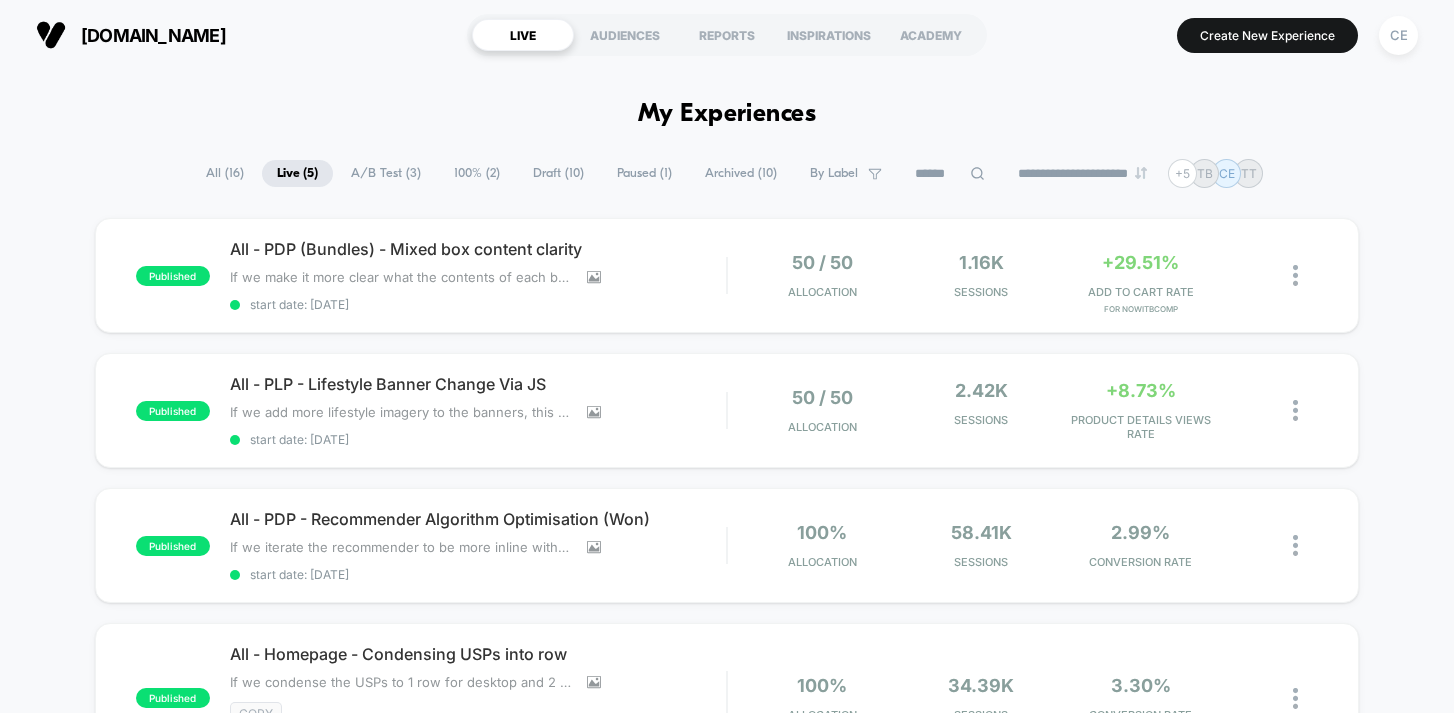 click on "All ( 16 )" at bounding box center (225, 173) 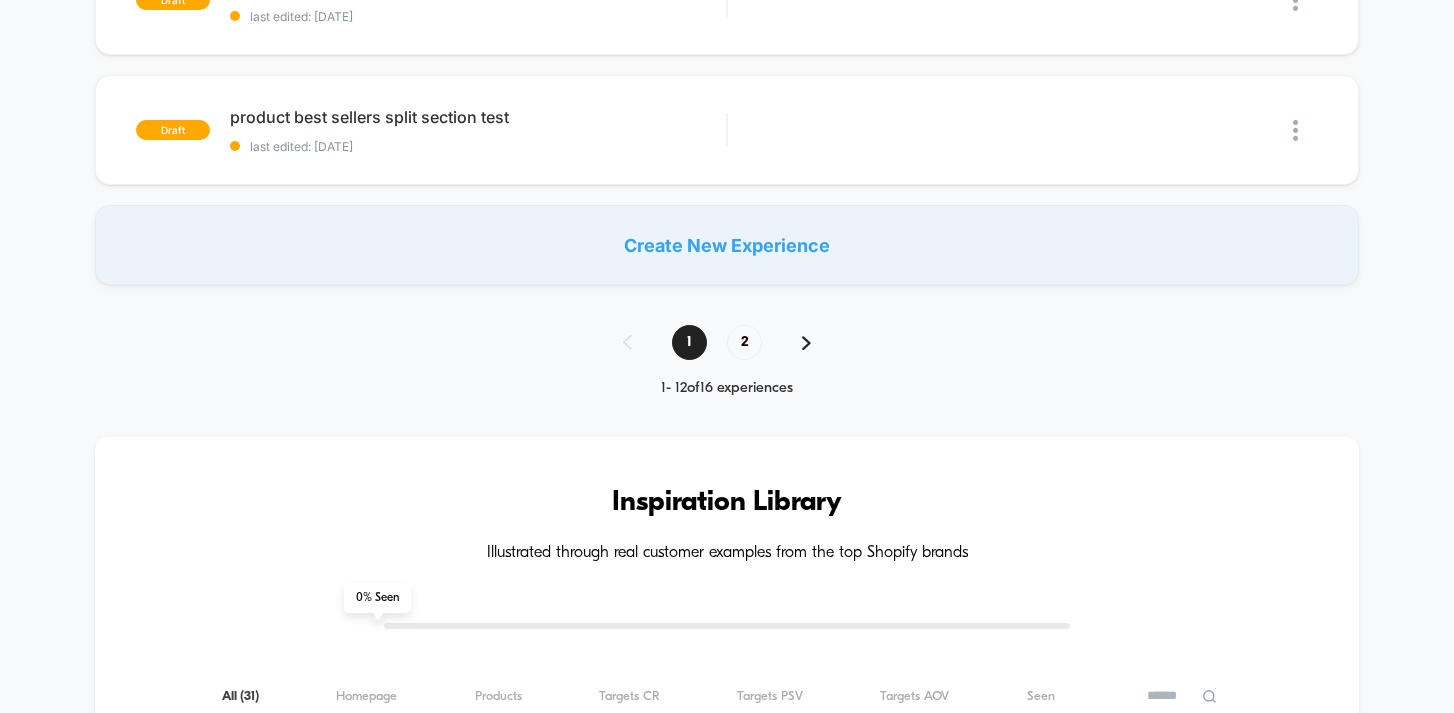 scroll, scrollTop: 1672, scrollLeft: 0, axis: vertical 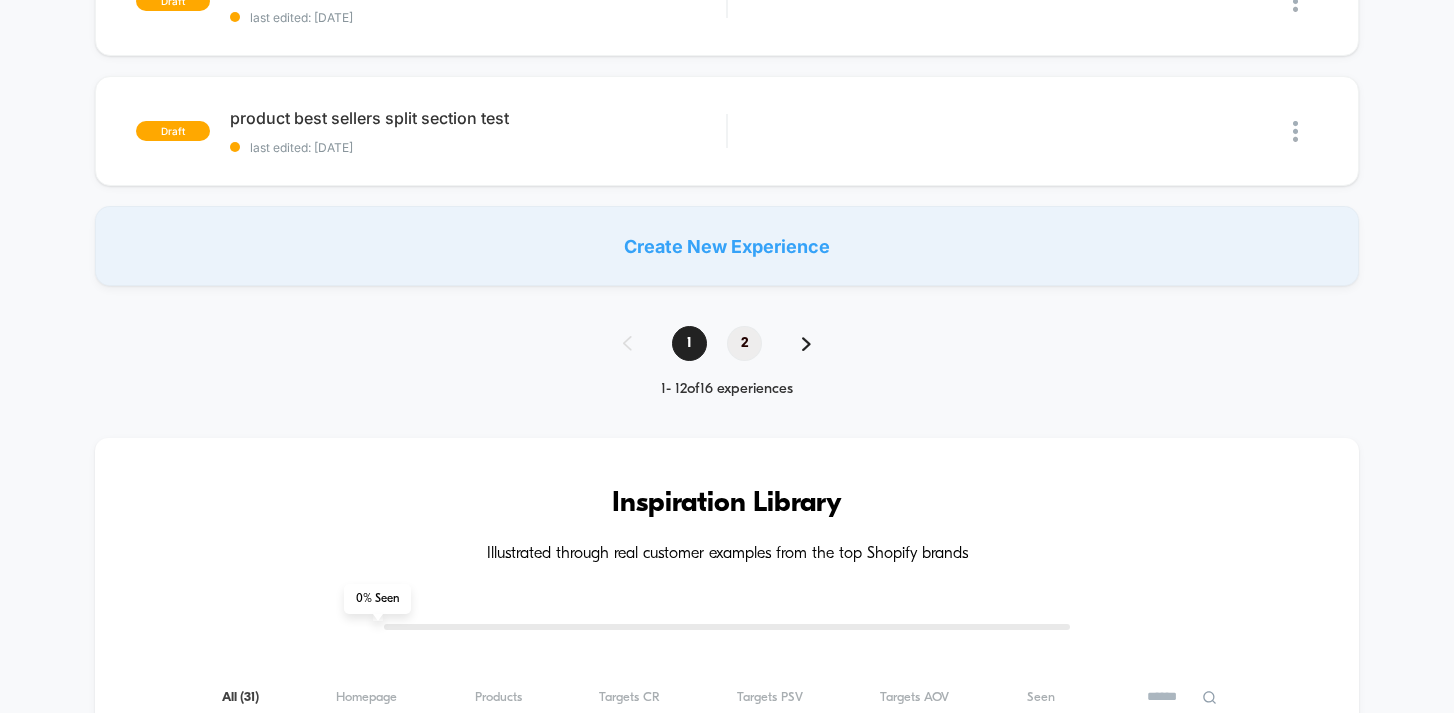 click on "2" at bounding box center [744, 343] 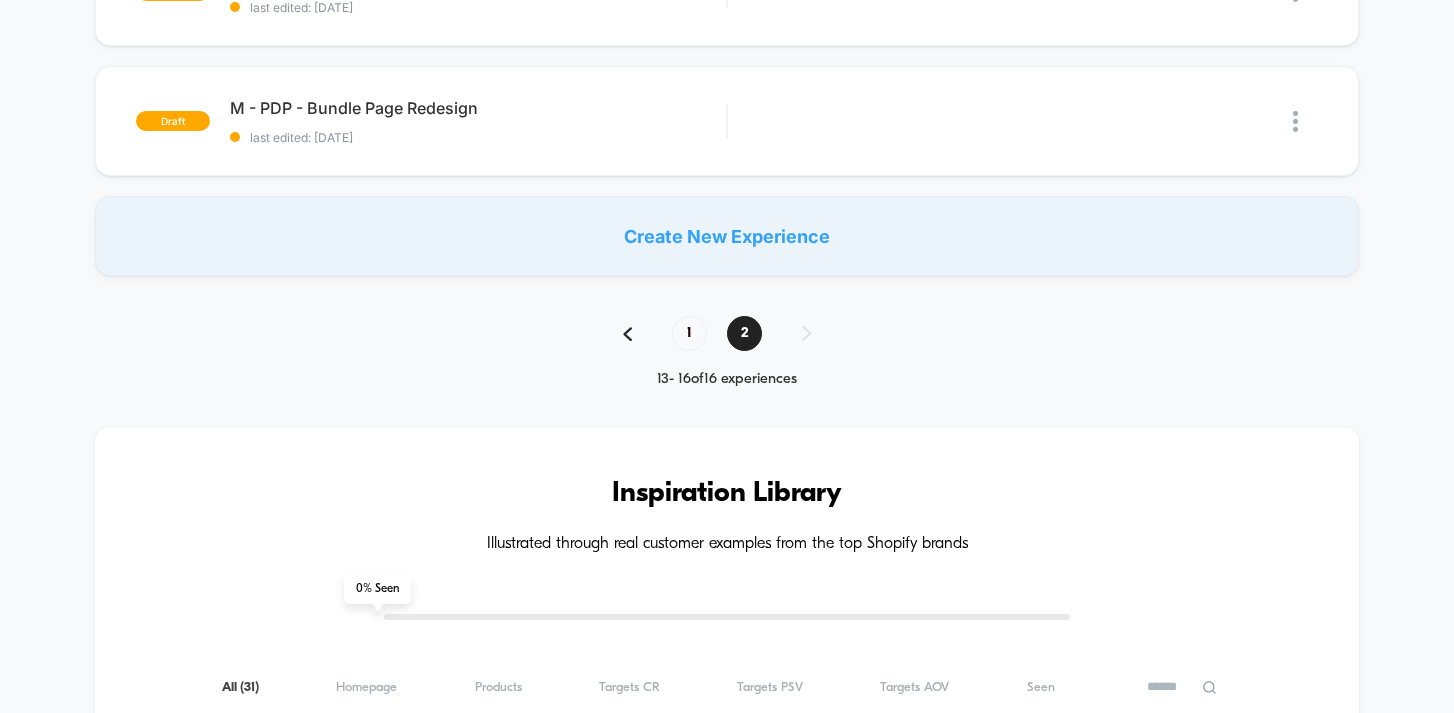 scroll, scrollTop: 0, scrollLeft: 0, axis: both 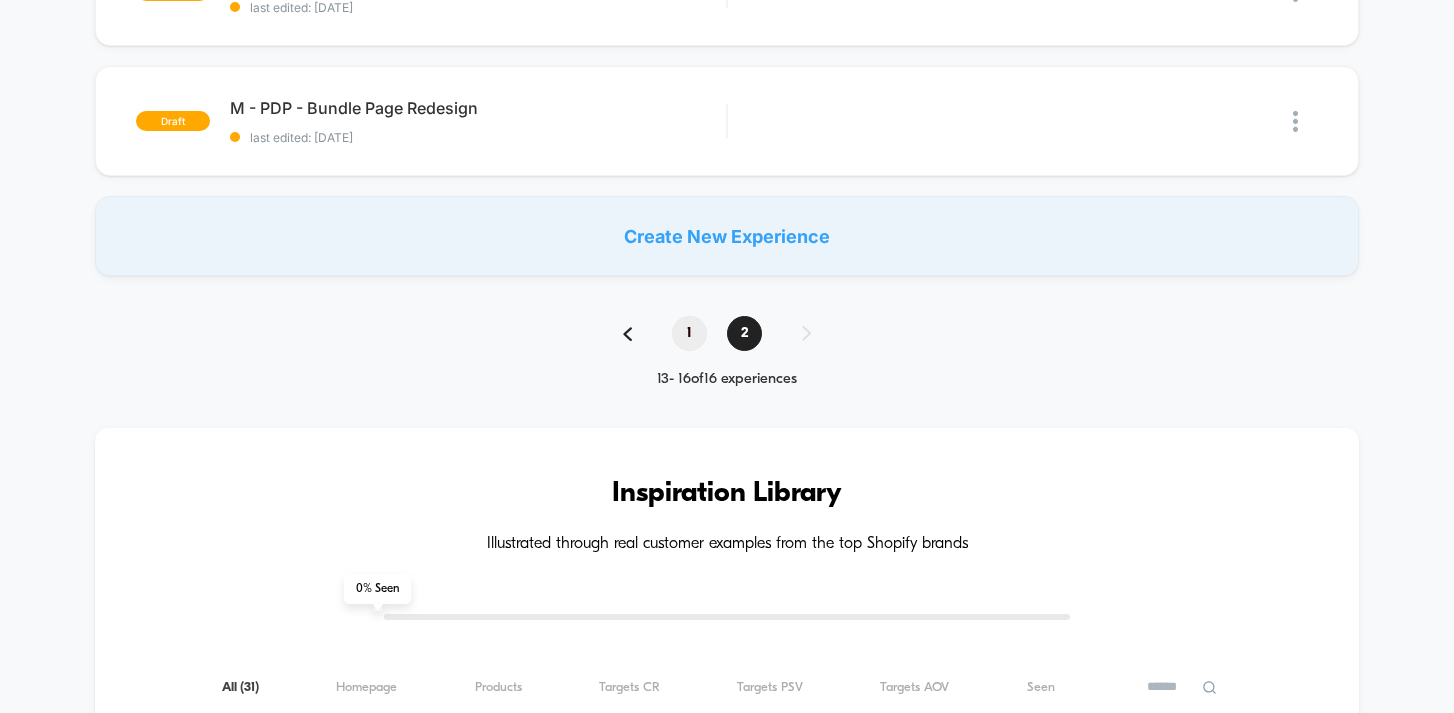 click on "1" at bounding box center [689, 333] 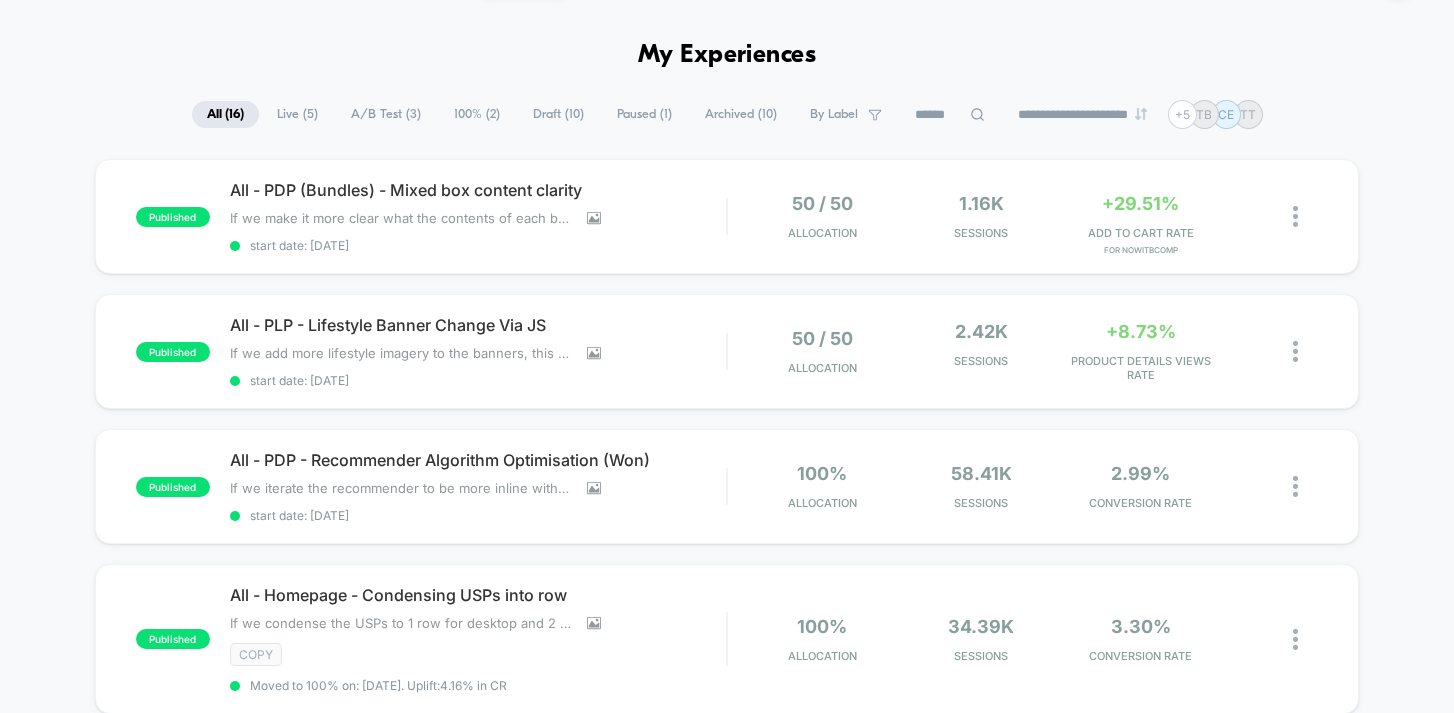 scroll, scrollTop: 0, scrollLeft: 0, axis: both 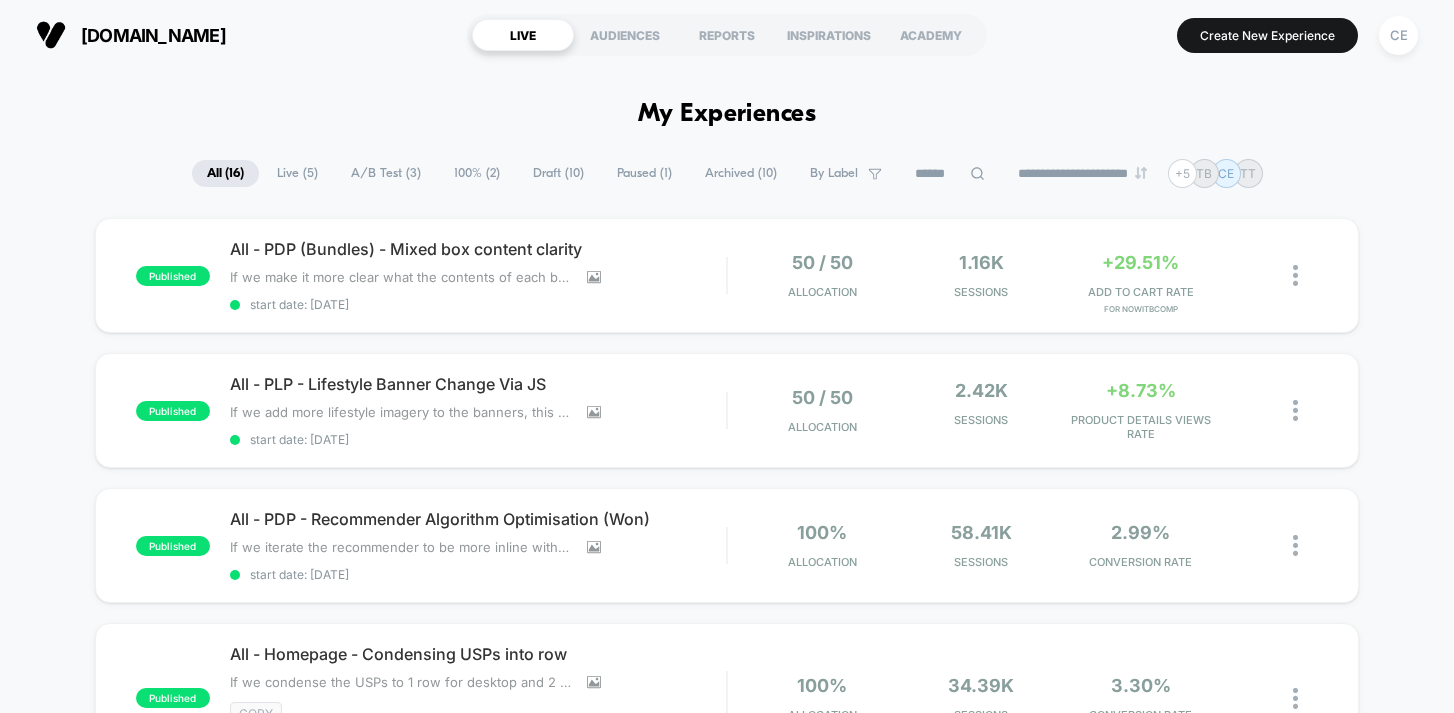 click on "Archived ( 10 )" at bounding box center (741, 173) 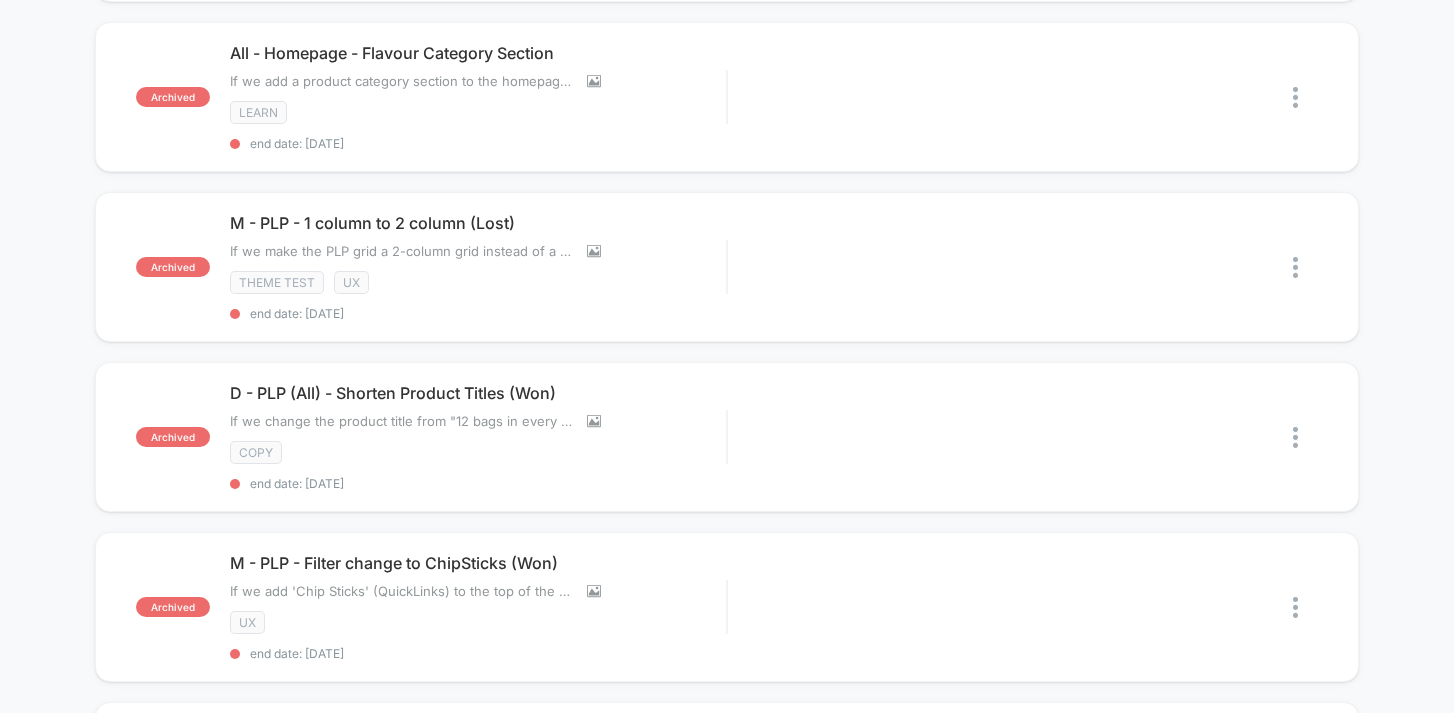 scroll, scrollTop: 0, scrollLeft: 0, axis: both 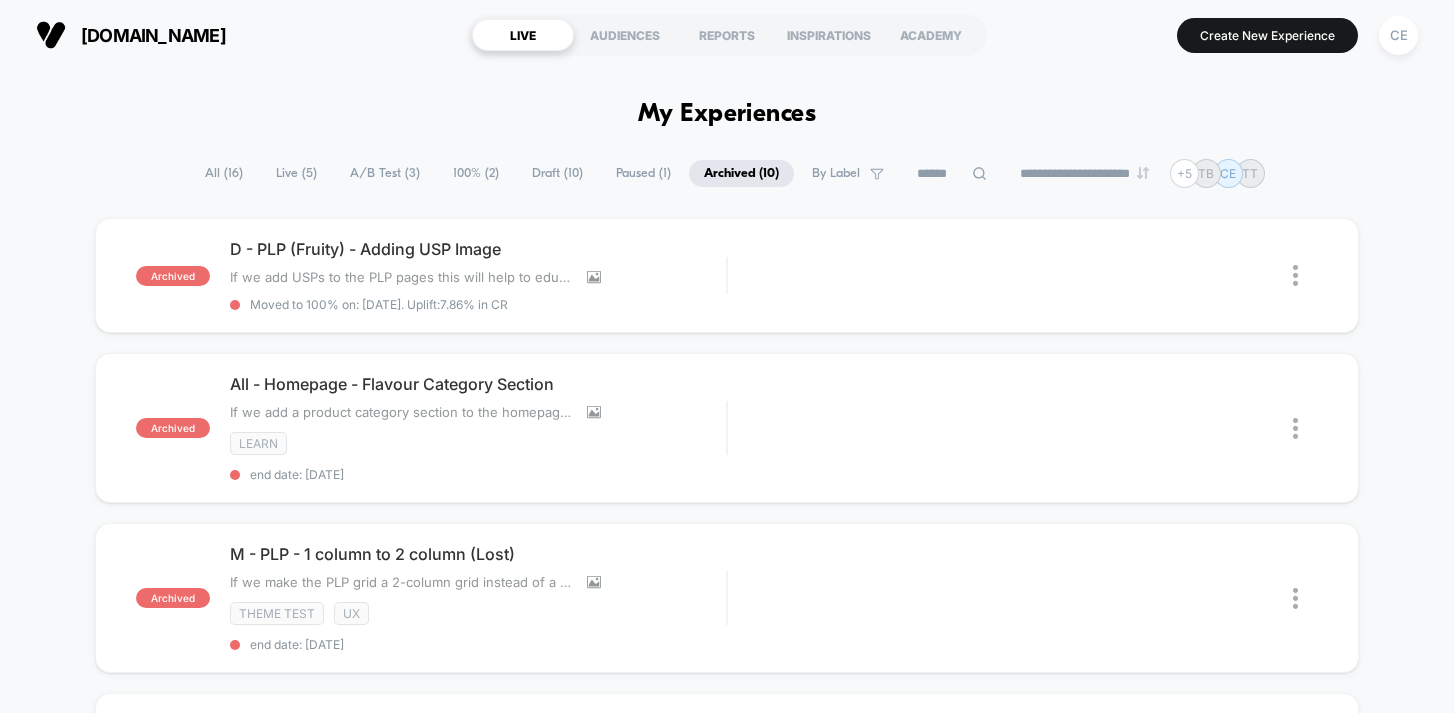 click on "Live ( 5 )" at bounding box center [296, 173] 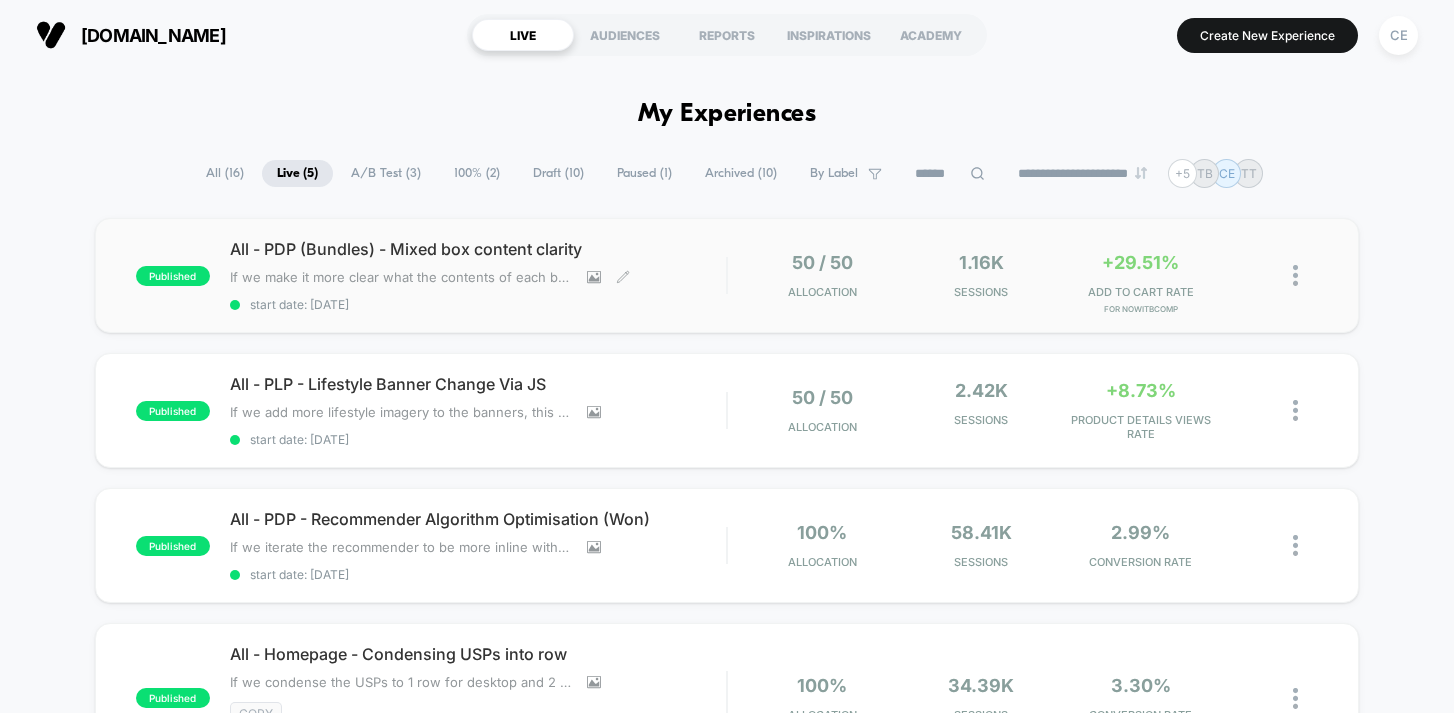 click on "All - PDP (Bundles) - Mixed box content clarity" at bounding box center (478, 249) 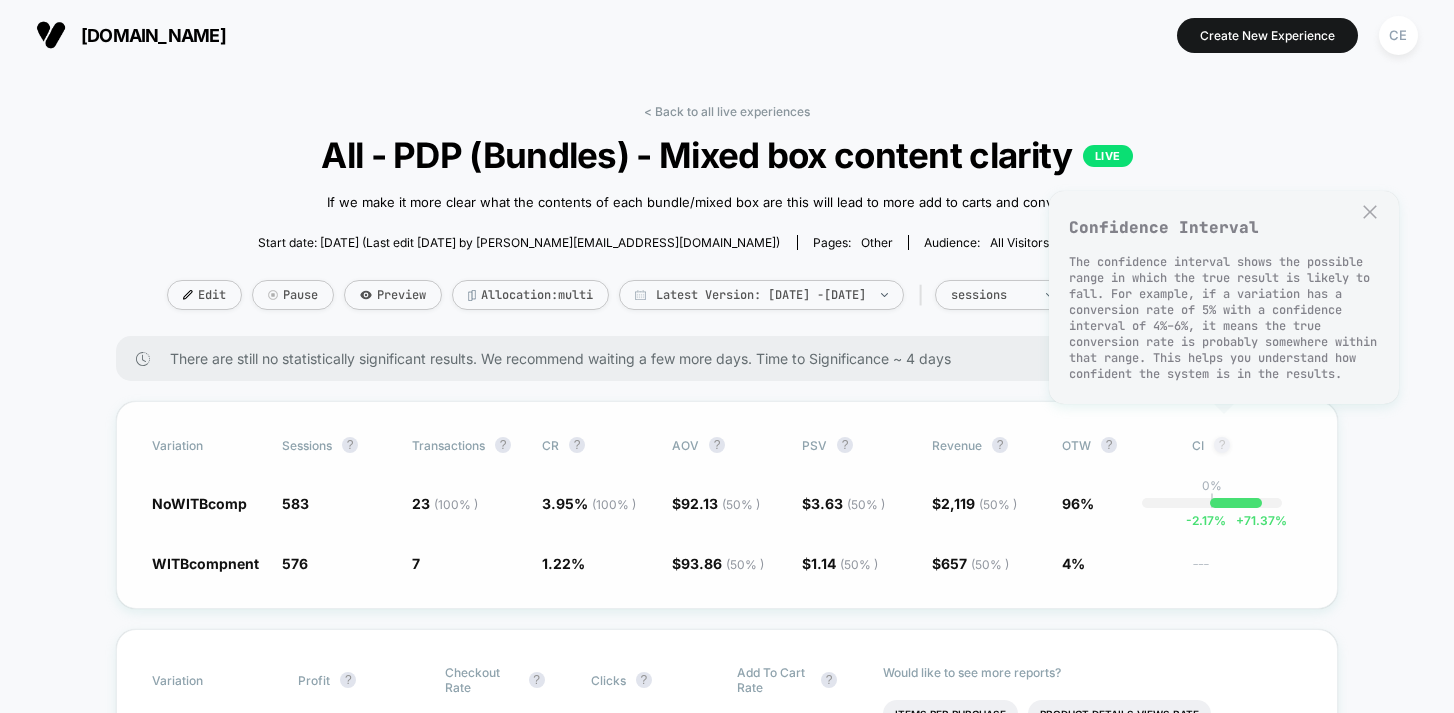 click on "?" at bounding box center [1222, 445] 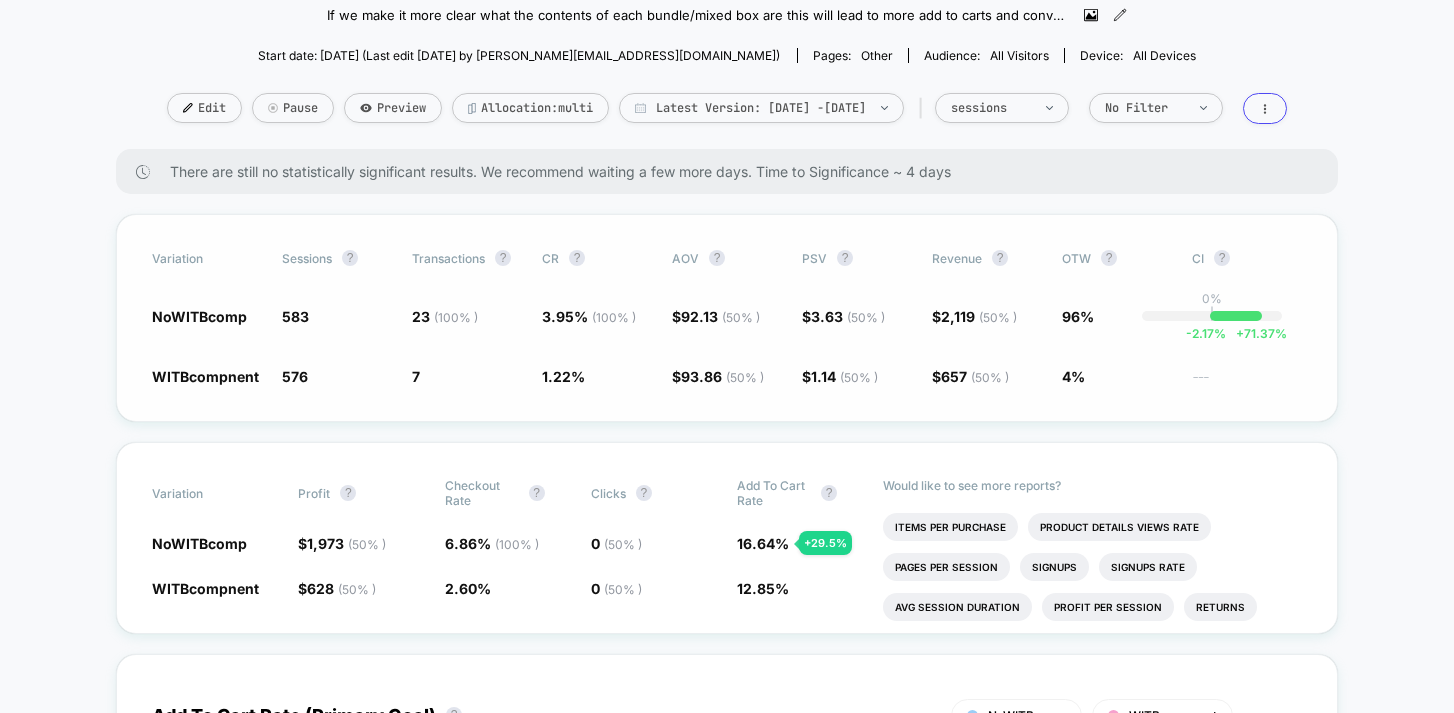 scroll, scrollTop: 186, scrollLeft: 0, axis: vertical 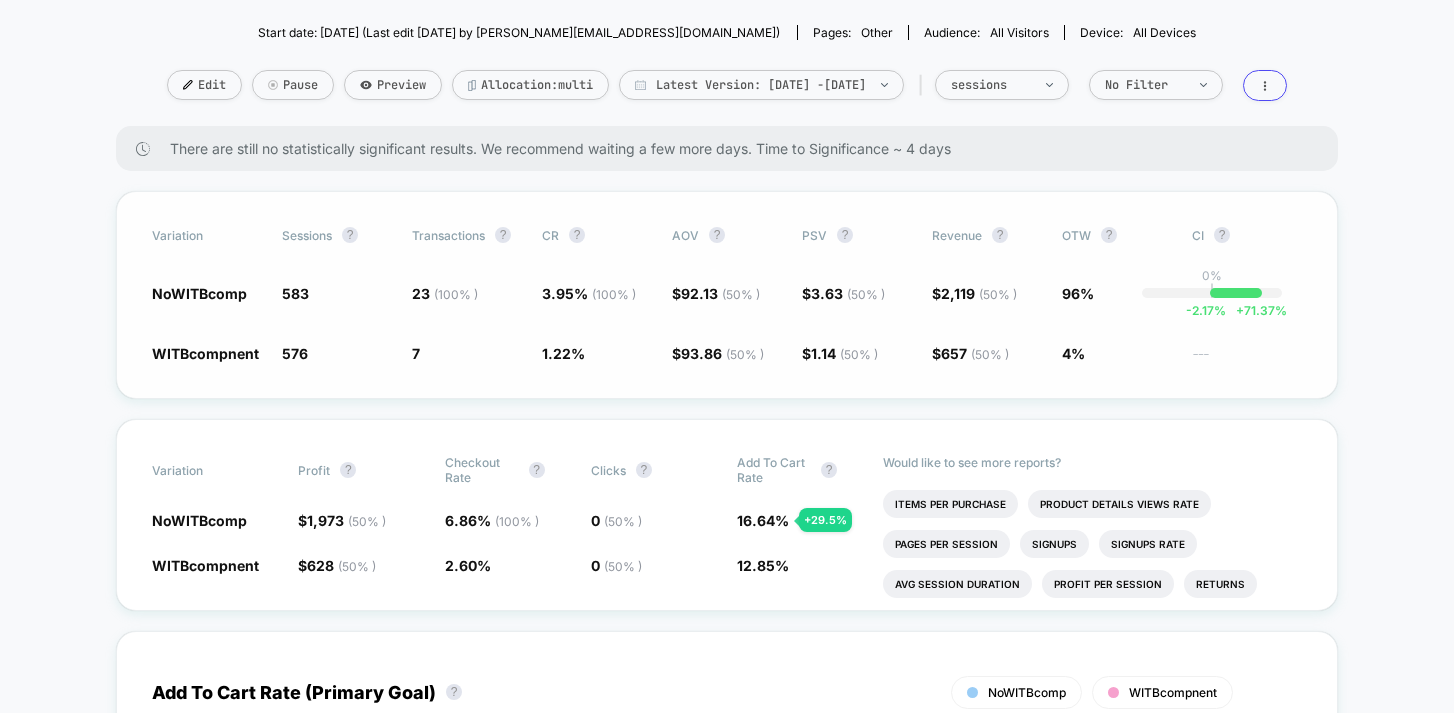 drag, startPoint x: 1096, startPoint y: 299, endPoint x: 593, endPoint y: 316, distance: 503.2872 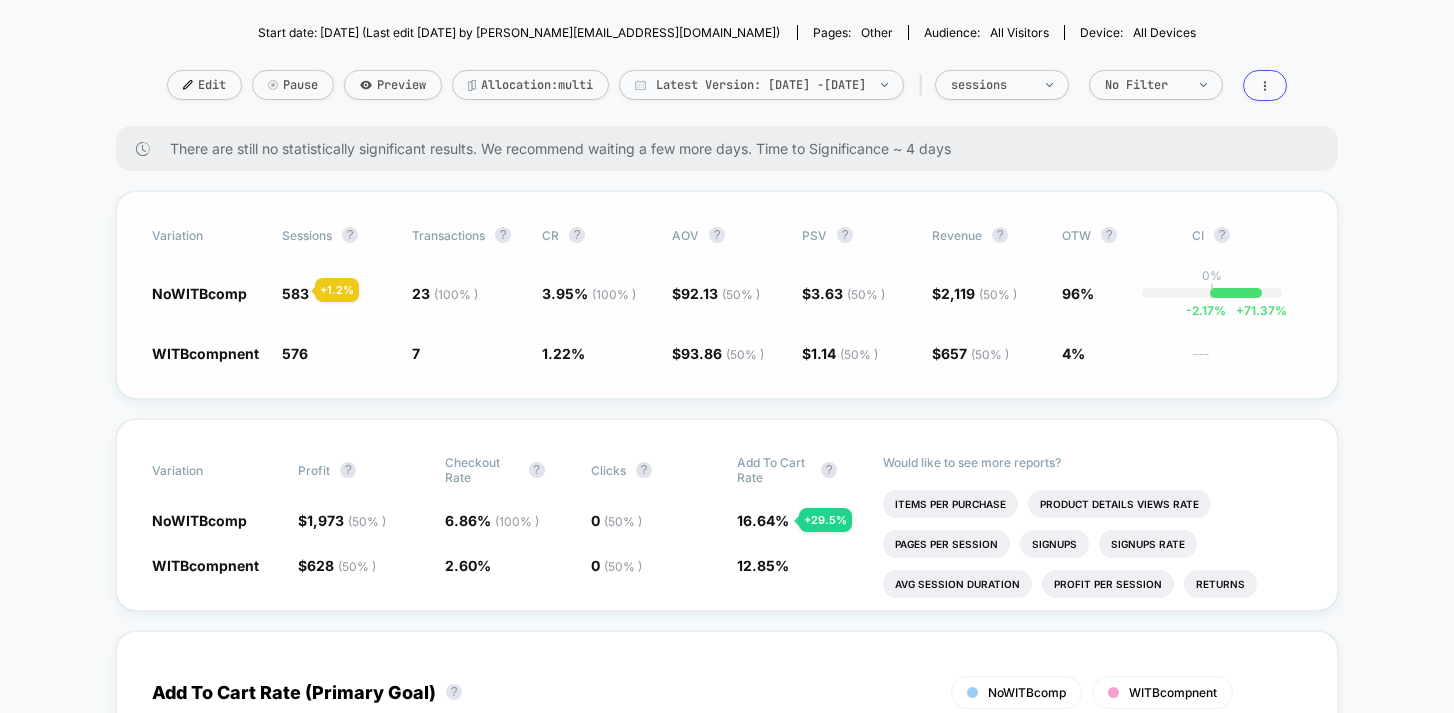 click on "583" 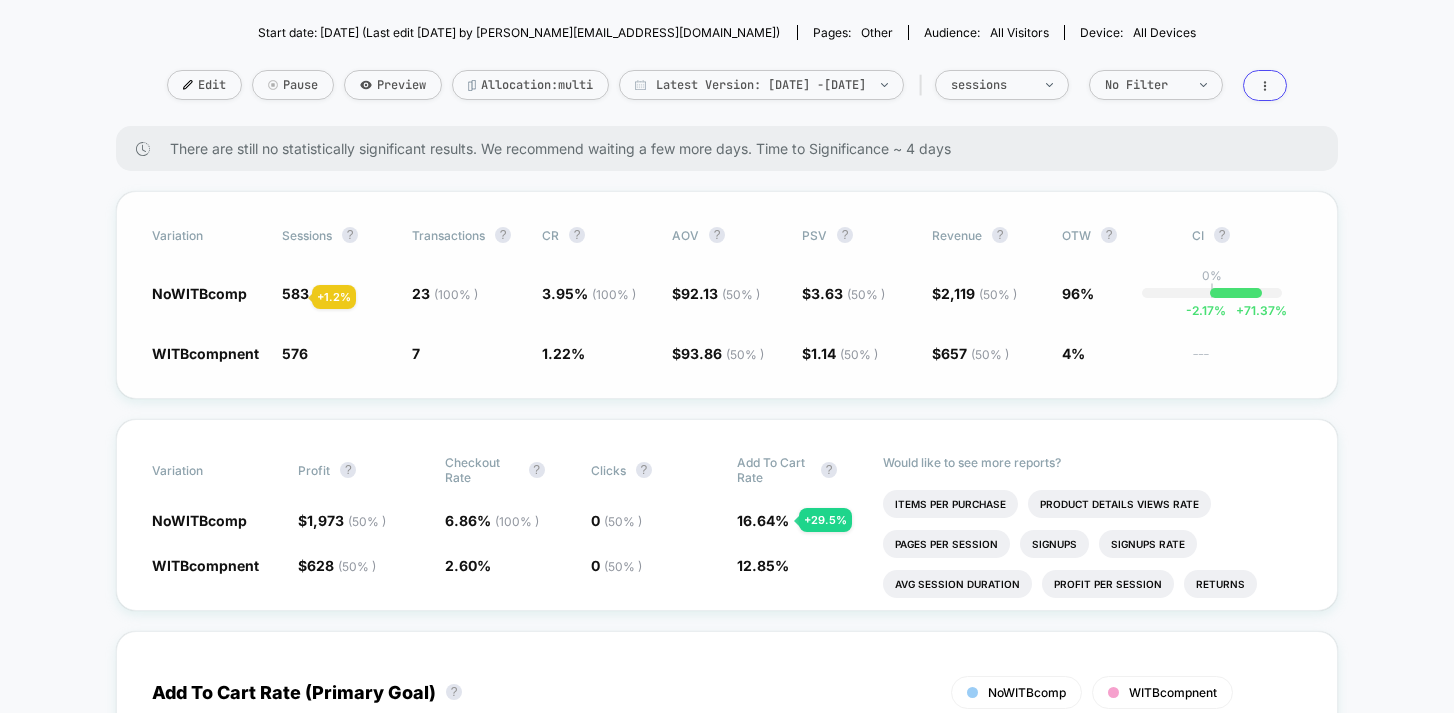drag, startPoint x: 165, startPoint y: 291, endPoint x: 249, endPoint y: 338, distance: 96.25487 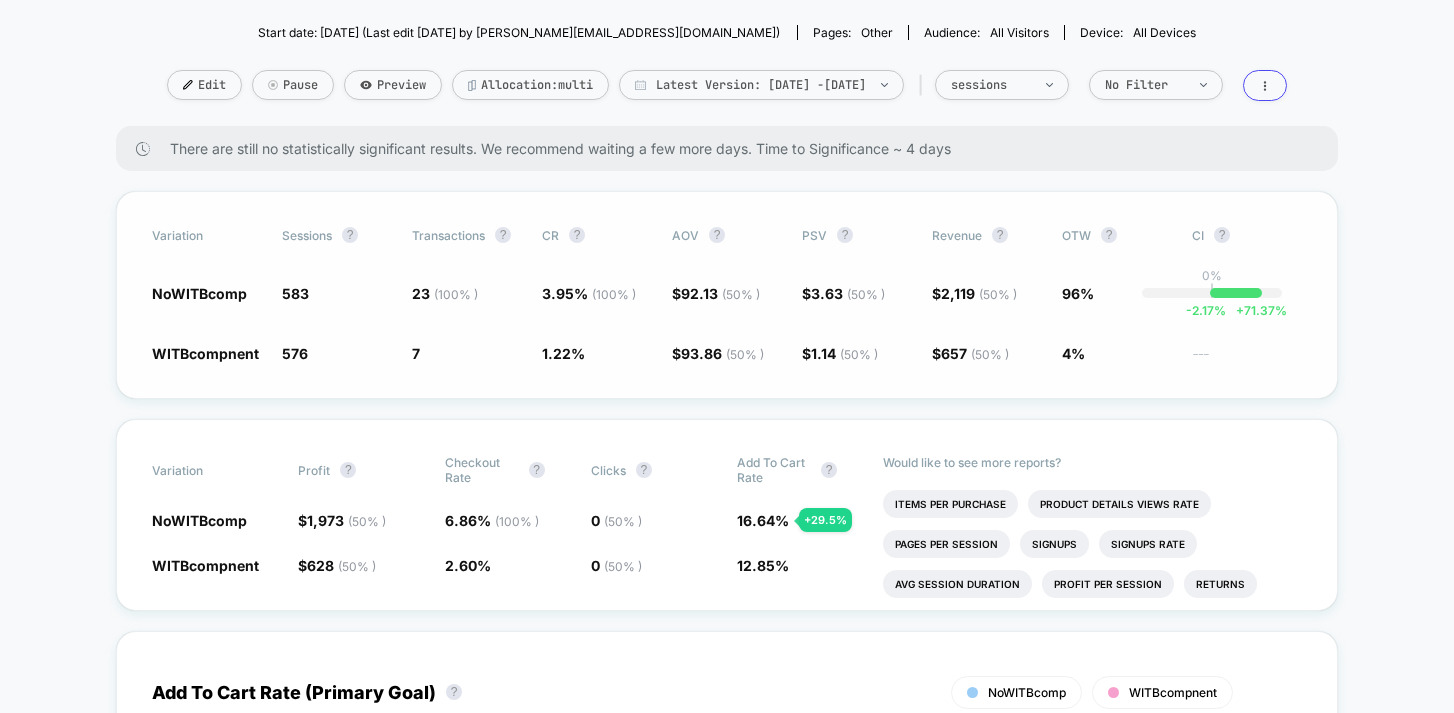 click on "Variation Sessions ? Transactions ? CR ? AOV ? PSV ? Revenue ? OTW ? CI ? NoWITBcomp 583 + 1.2 % 23 (  100 % ) + 225 % 3.95 % (  100 % ) + 225 % $ 92.13 (  50 % ) - 1.8 % $ 3.63 (  50 % ) + 219 % $ 2,119 (  50 % ) + 219 % 96% 0% | -2.17 % + 71.37 % WITBcompnent 576 7 1.22 % $ 93.86 (  50 % ) $ 1.14 (  50 % ) $ 657 (  50 % ) 4% ---" at bounding box center [727, 295] 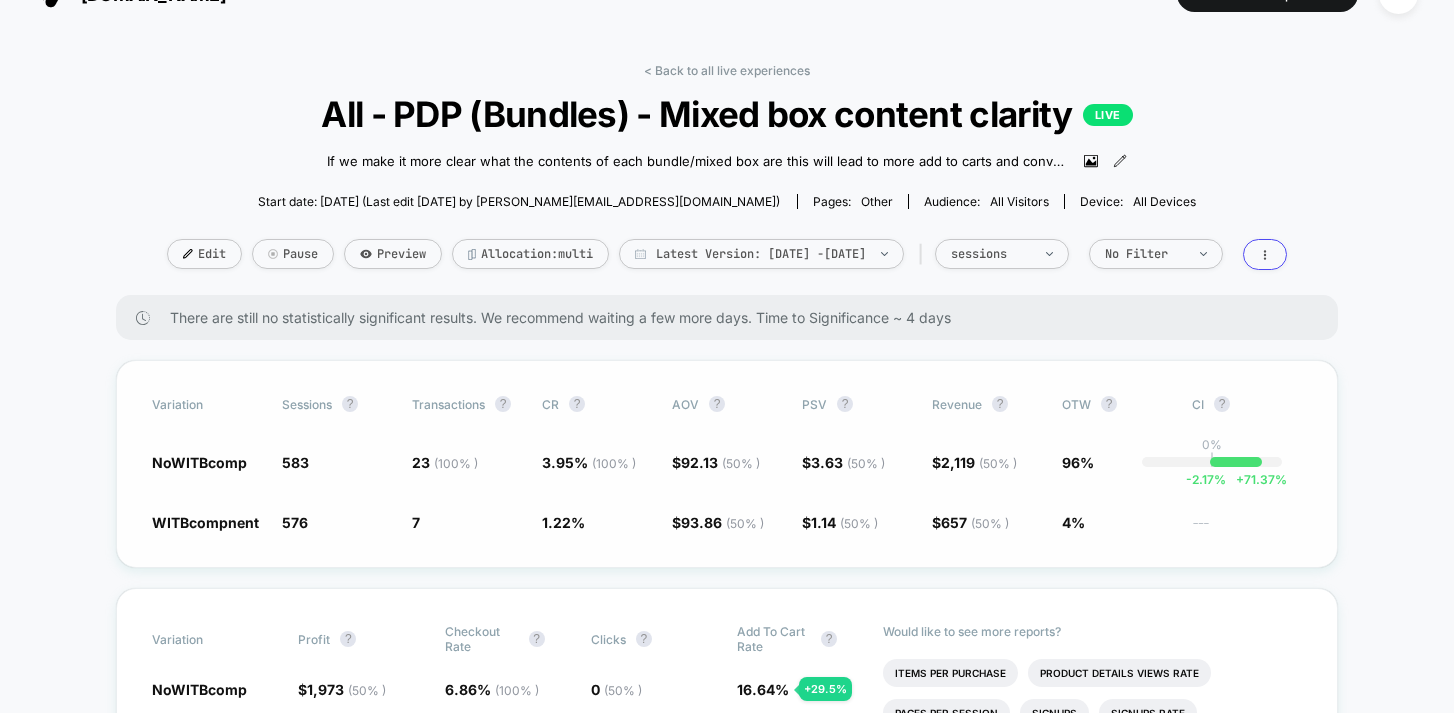 scroll, scrollTop: 0, scrollLeft: 0, axis: both 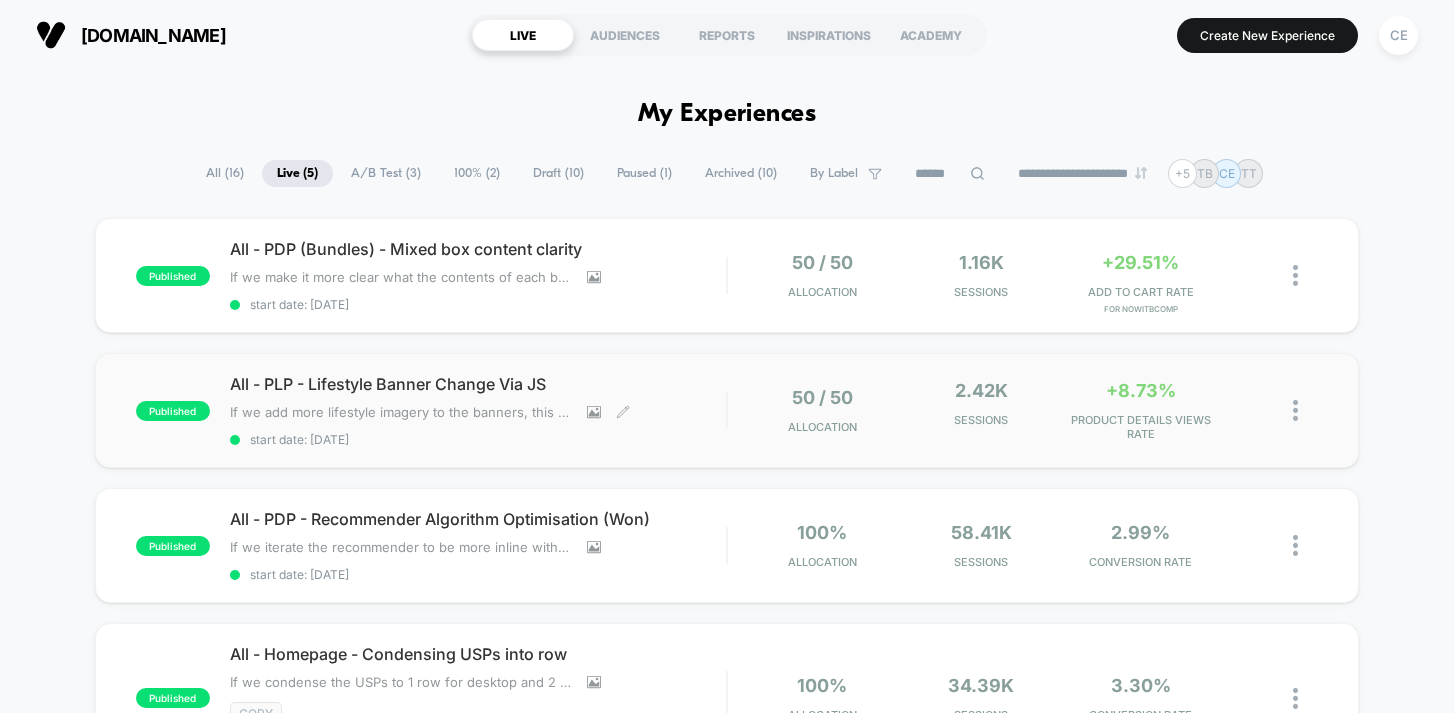 click on "All - PLP - Lifestyle Banner Change Via JS" at bounding box center (478, 384) 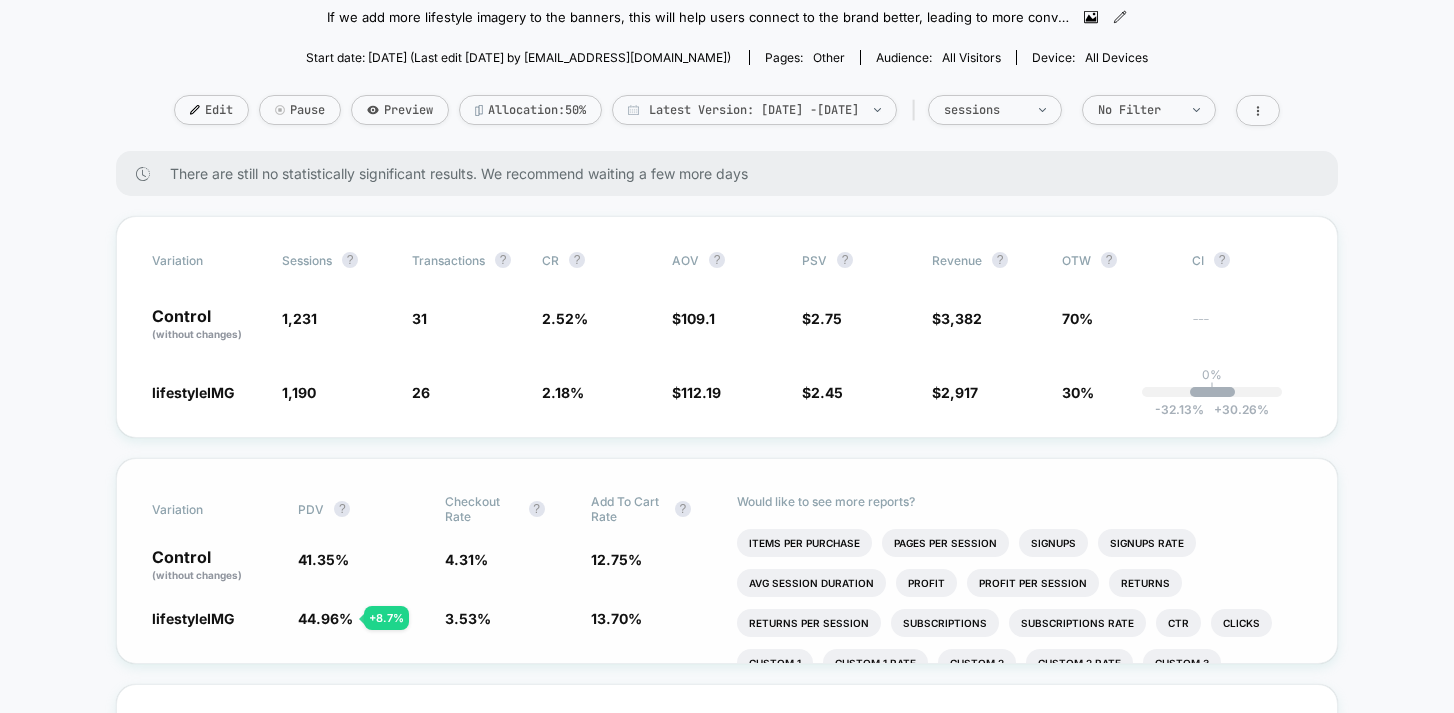scroll, scrollTop: 307, scrollLeft: 0, axis: vertical 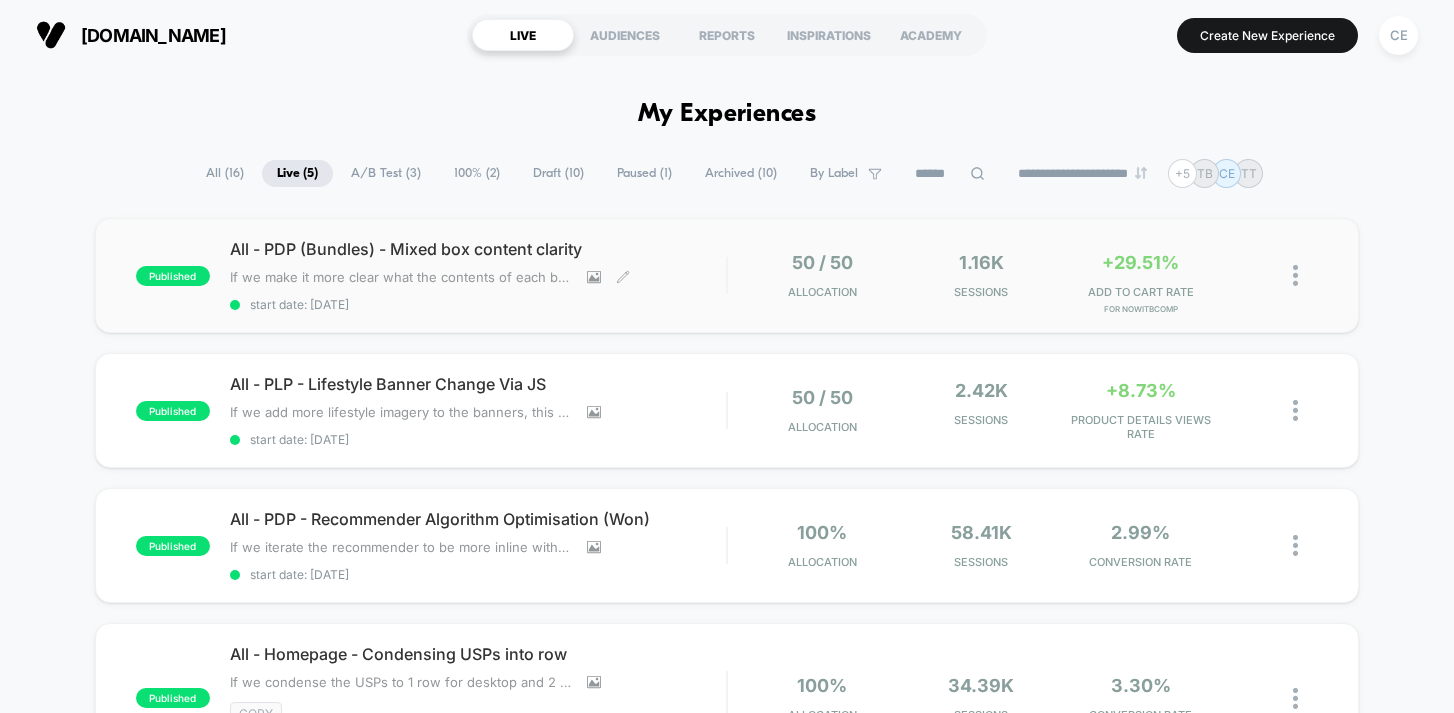 click on "All - PDP (Bundles) - Mixed box content clarity" at bounding box center [478, 249] 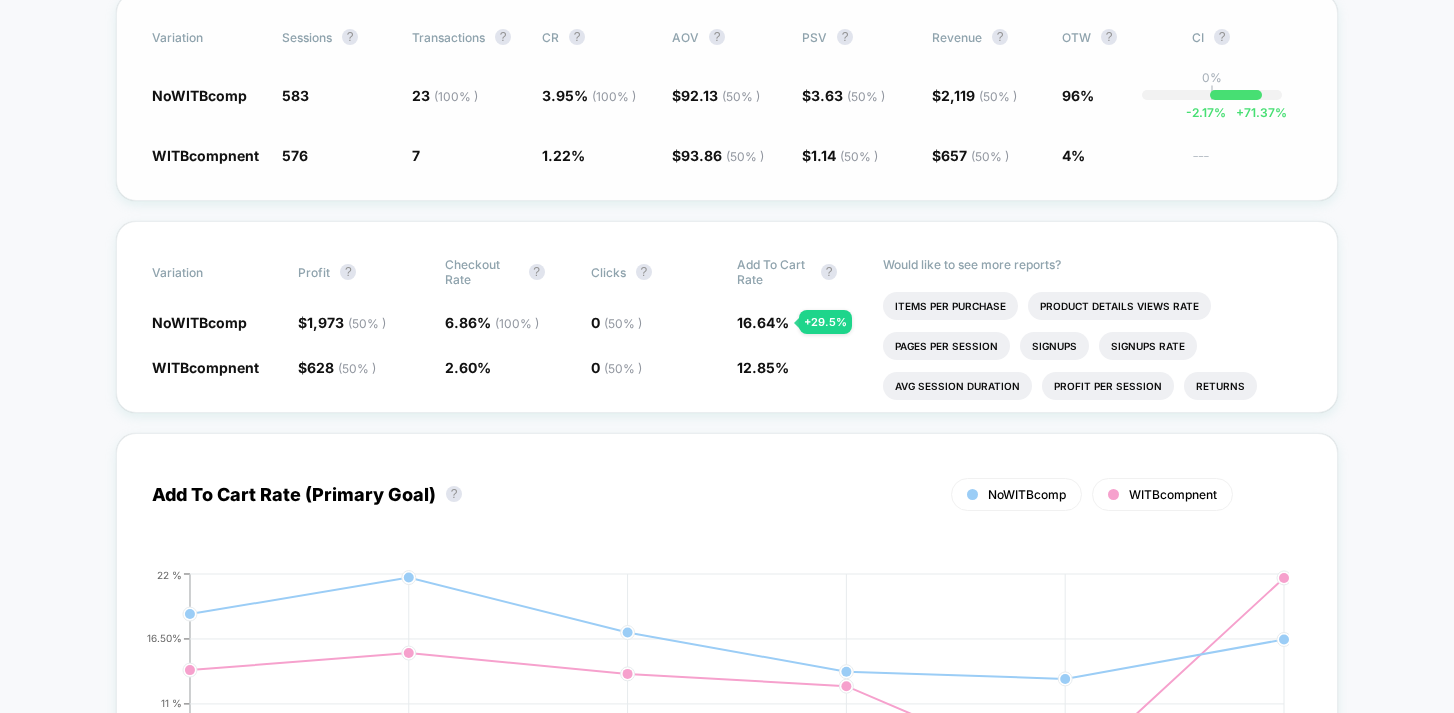 scroll, scrollTop: 0, scrollLeft: 0, axis: both 